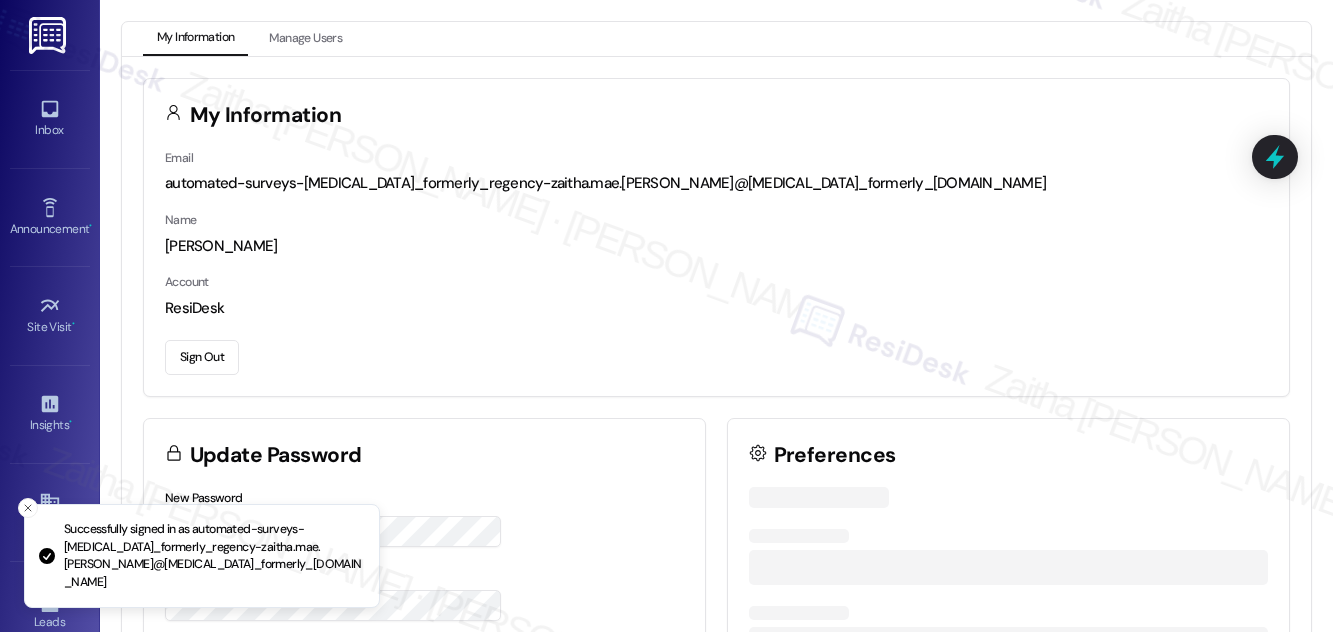 scroll, scrollTop: 0, scrollLeft: 0, axis: both 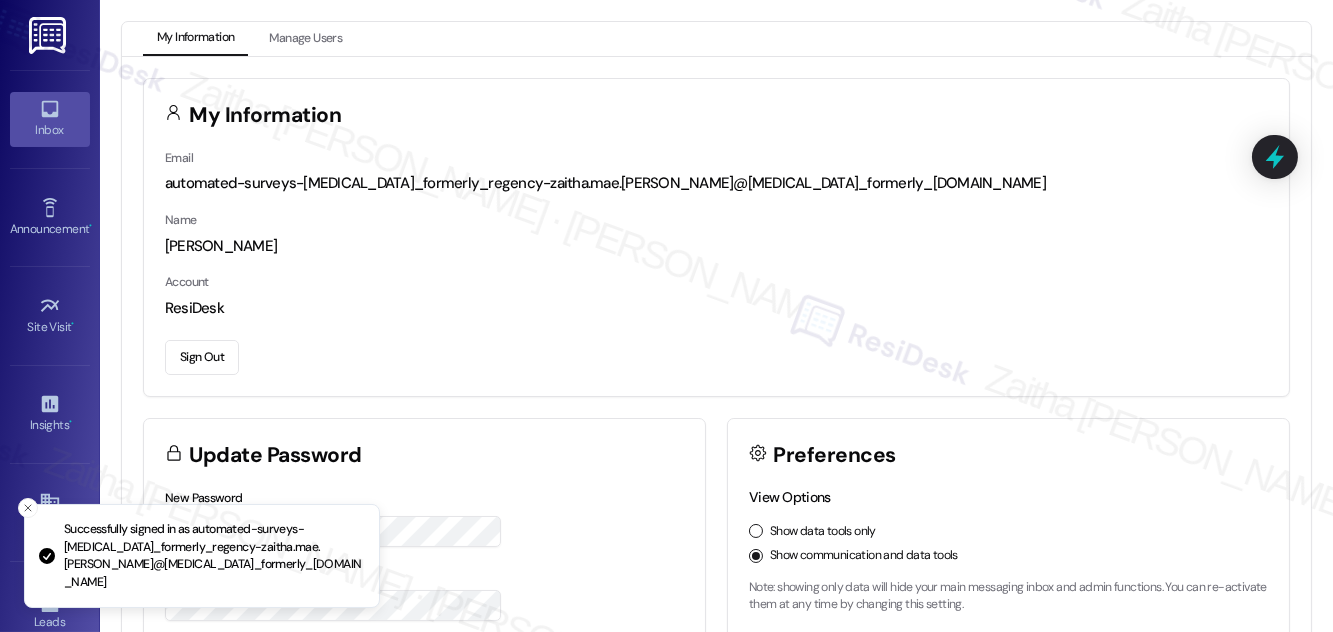 click on "Inbox" at bounding box center (50, 119) 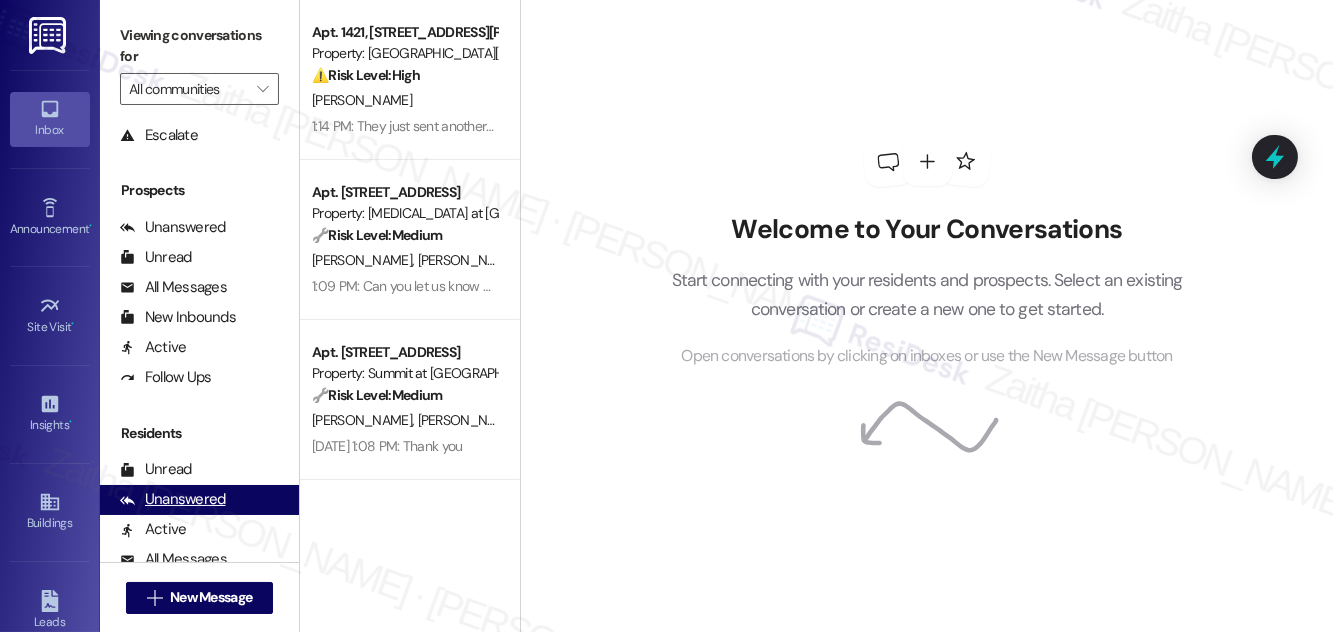 scroll, scrollTop: 384, scrollLeft: 0, axis: vertical 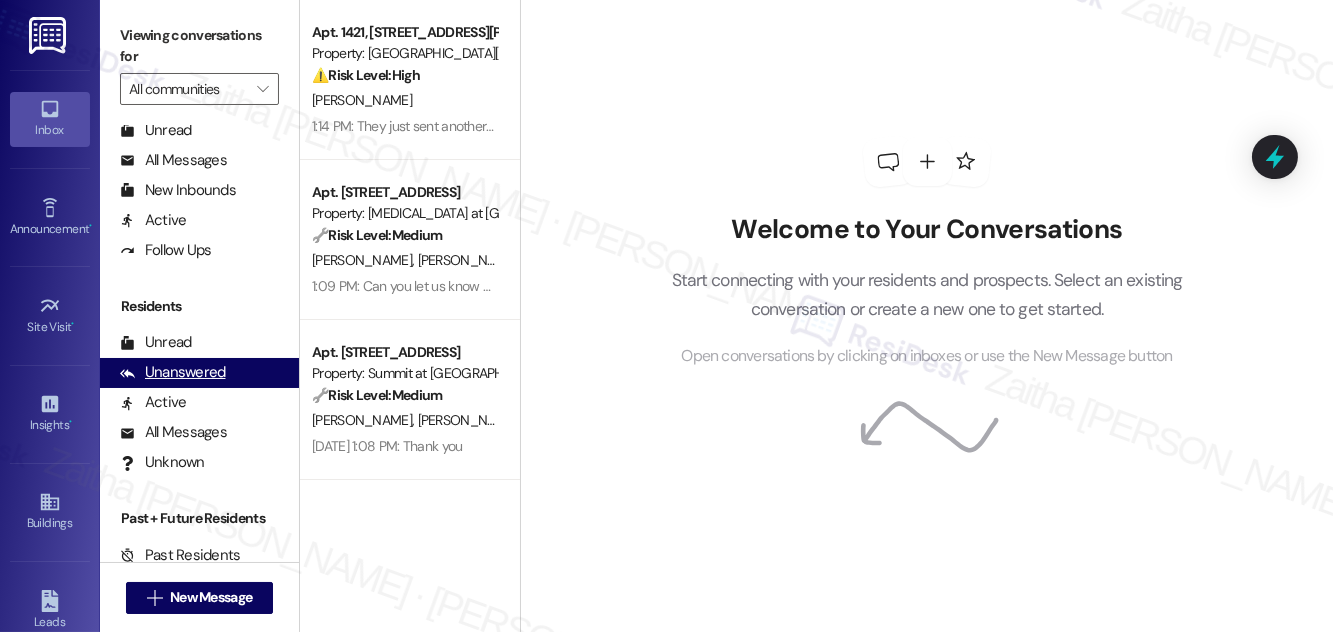 click on "Unanswered" at bounding box center (173, 372) 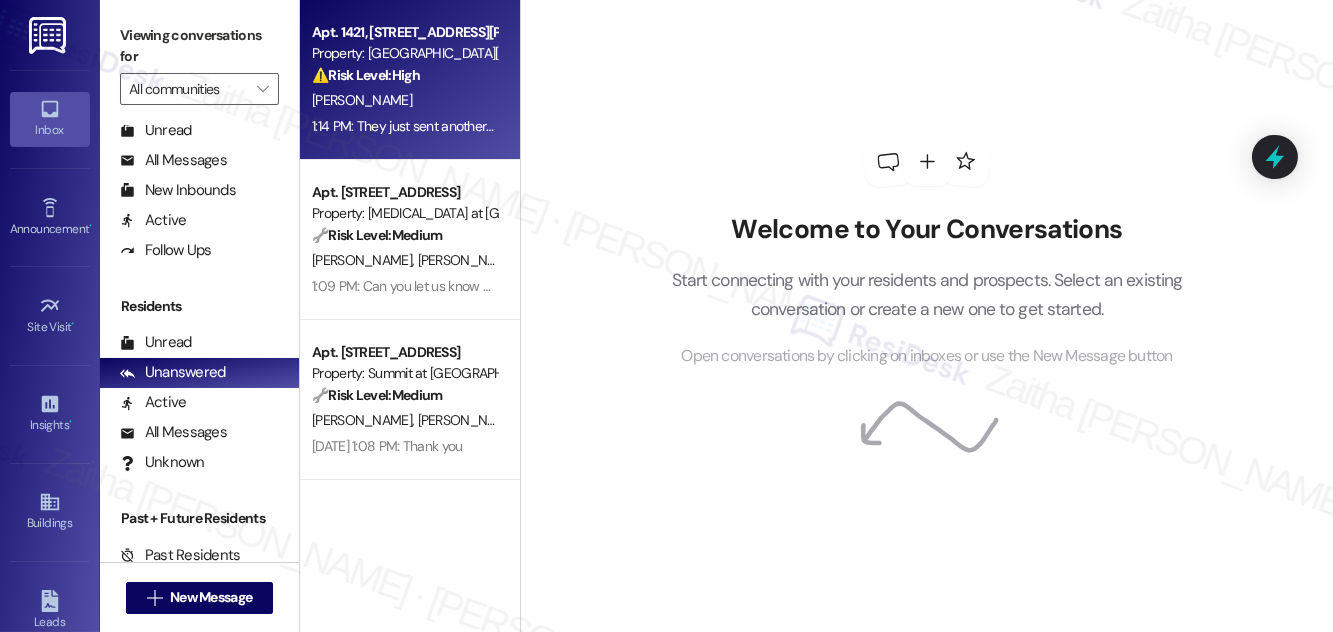 click on "⚠️  Risk Level:  High The resident expresses significant frustration and escalating concerns regarding multiple ongoing issues: illegal car repair operations, parking enforcement inconsistencies, vehicle damage, security breaches due to open gates, and noise disturbances. The threat of legal action and ICE involvement, while potentially hyperbolic, indicates a high level of dissatisfaction and potential legal risk. The request to tow the trailer today and address illegal cars suggests an urgent need for action to mitigate further escalation and potential liability." at bounding box center (404, 75) 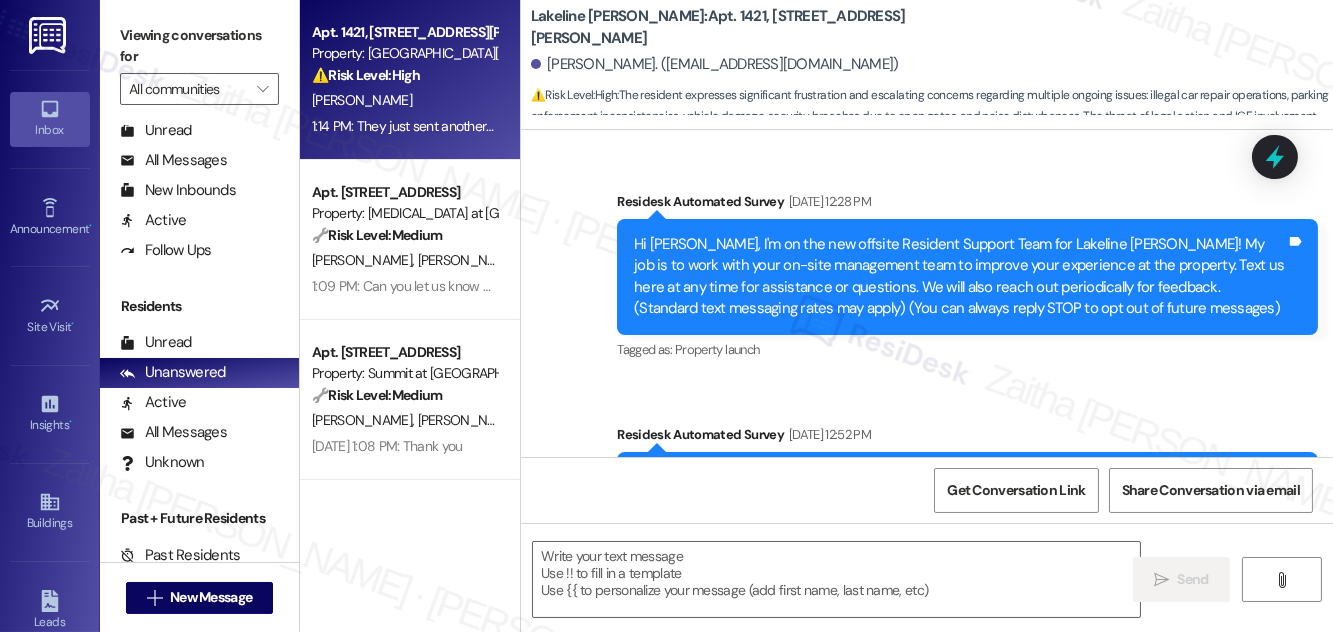 scroll, scrollTop: 5564, scrollLeft: 0, axis: vertical 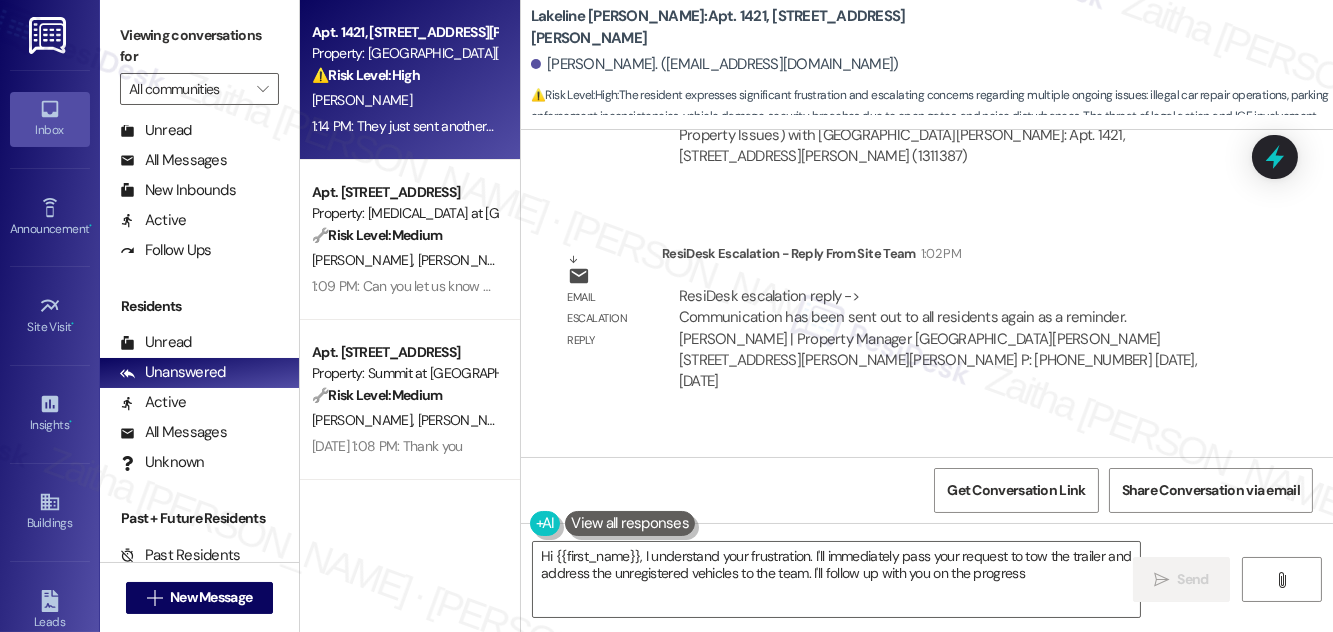 type on "Hi {{first_name}}, I understand your frustration. I'll immediately pass your request to tow the trailer and address the unregistered vehicles to the team. I'll follow up with you on the progress." 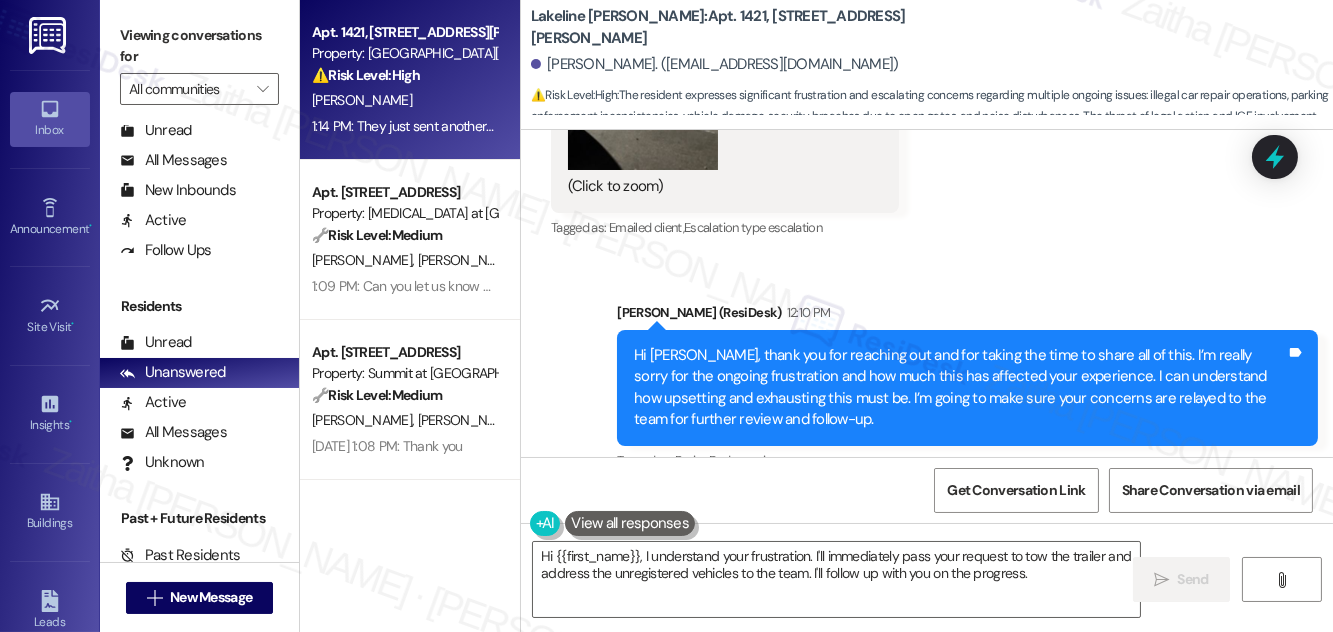 scroll, scrollTop: 4928, scrollLeft: 0, axis: vertical 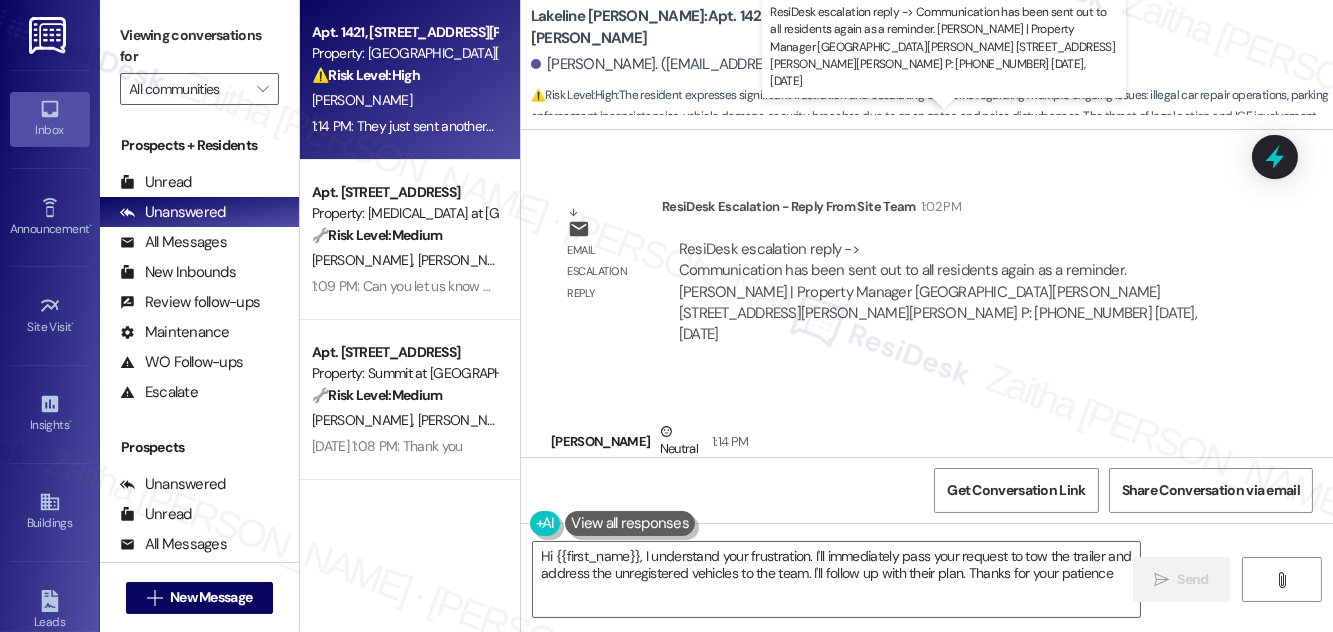 type on "Hi {{first_name}}, I understand your frustration. I'll immediately pass your request to tow the trailer and address the unregistered vehicles to the team. I'll follow up with their plan. Thanks for your patience!" 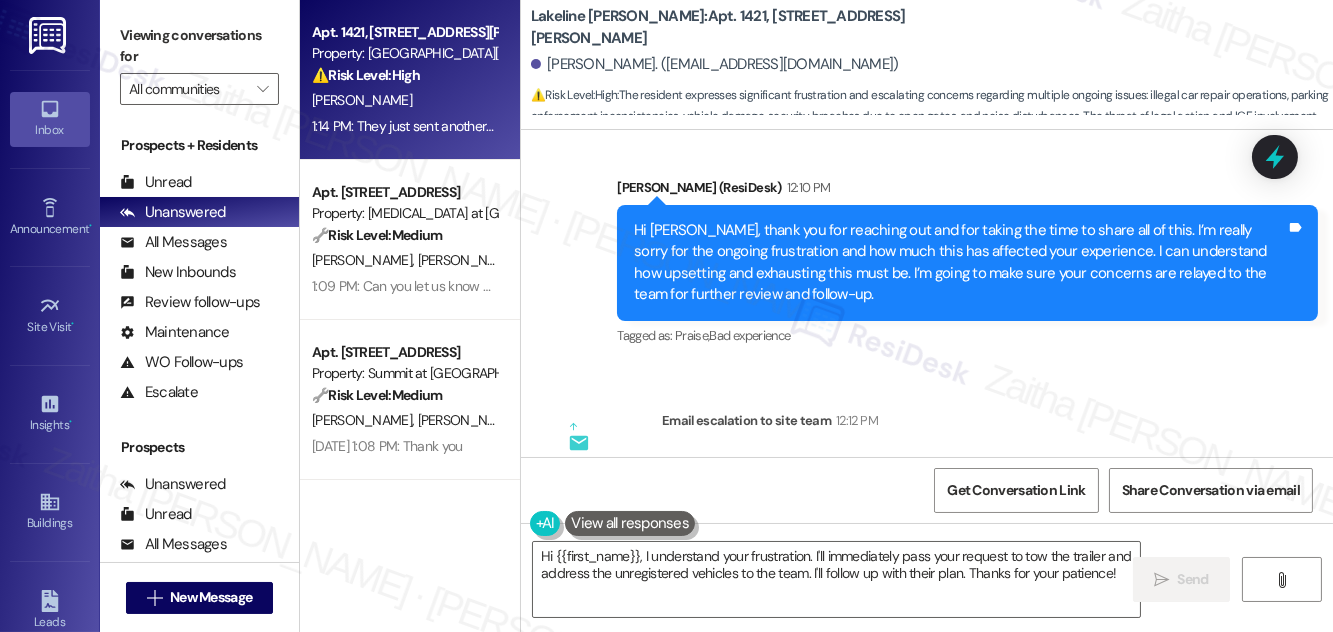 scroll, scrollTop: 5383, scrollLeft: 0, axis: vertical 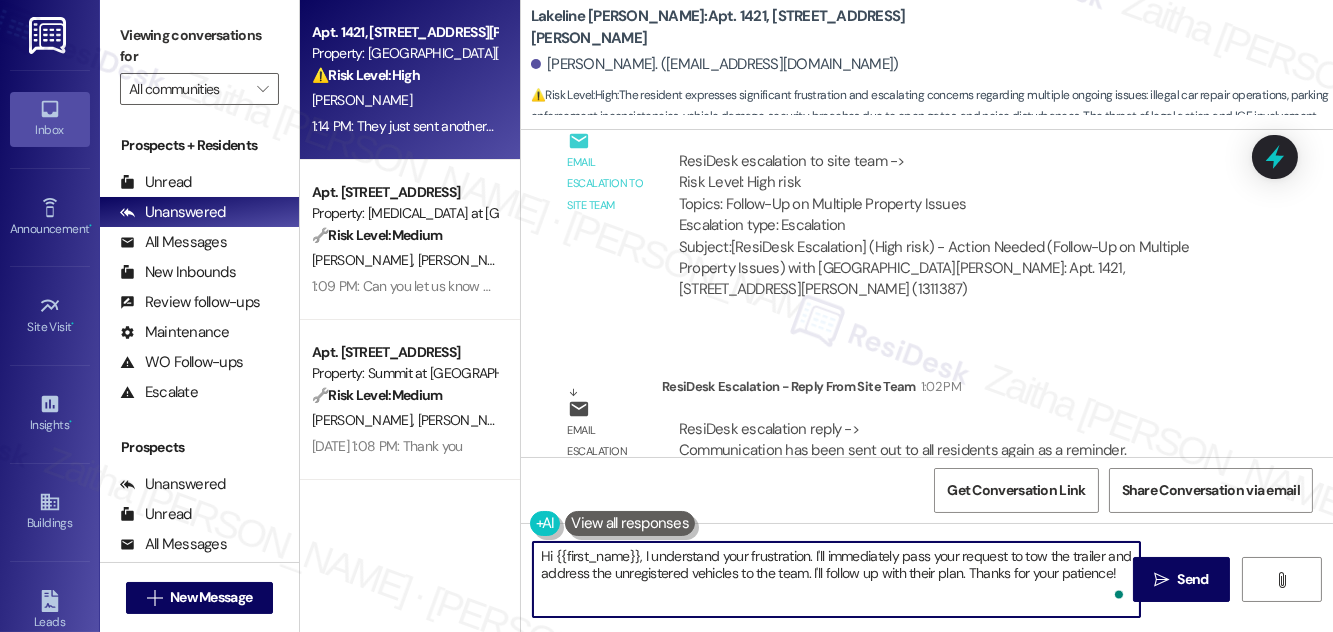 drag, startPoint x: 534, startPoint y: 556, endPoint x: 1117, endPoint y: 573, distance: 583.2478 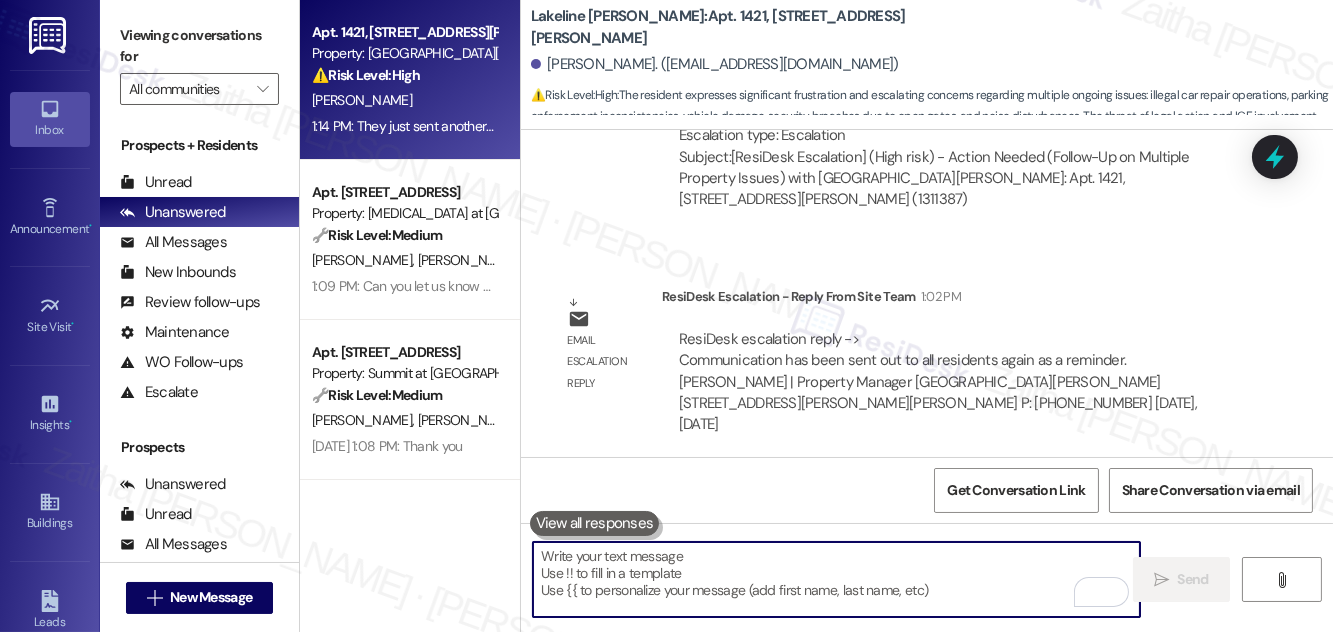 scroll, scrollTop: 5564, scrollLeft: 0, axis: vertical 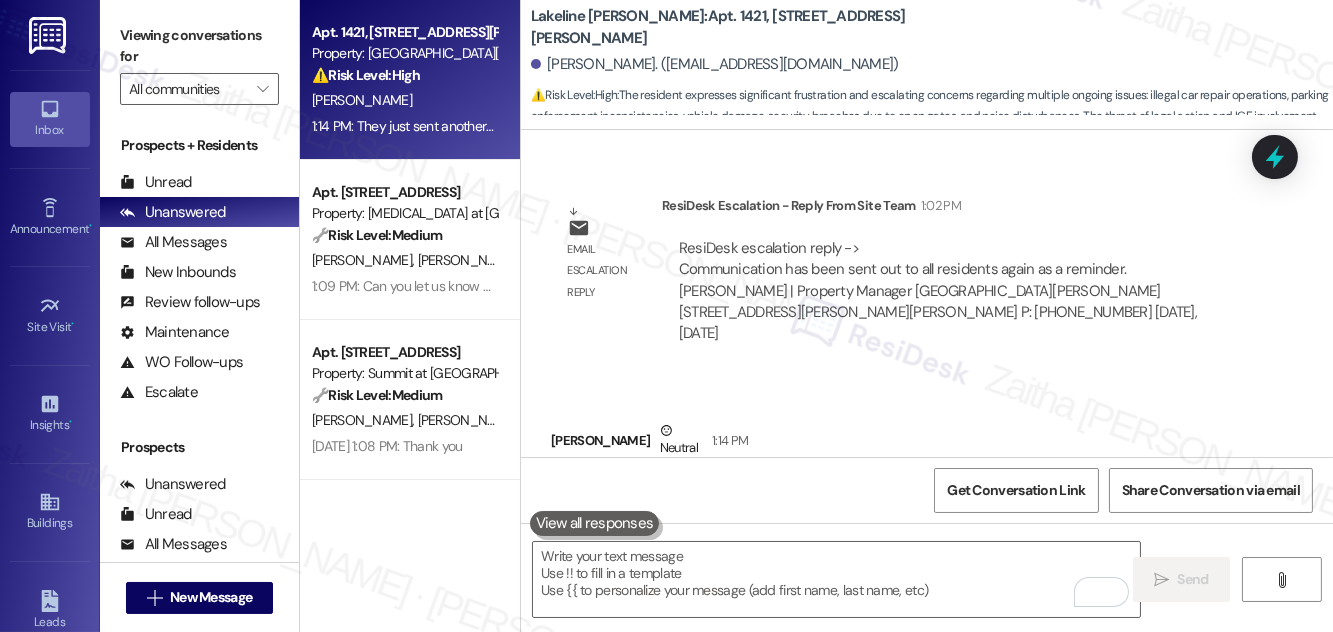 drag, startPoint x: 568, startPoint y: 340, endPoint x: 698, endPoint y: 391, distance: 139.64598 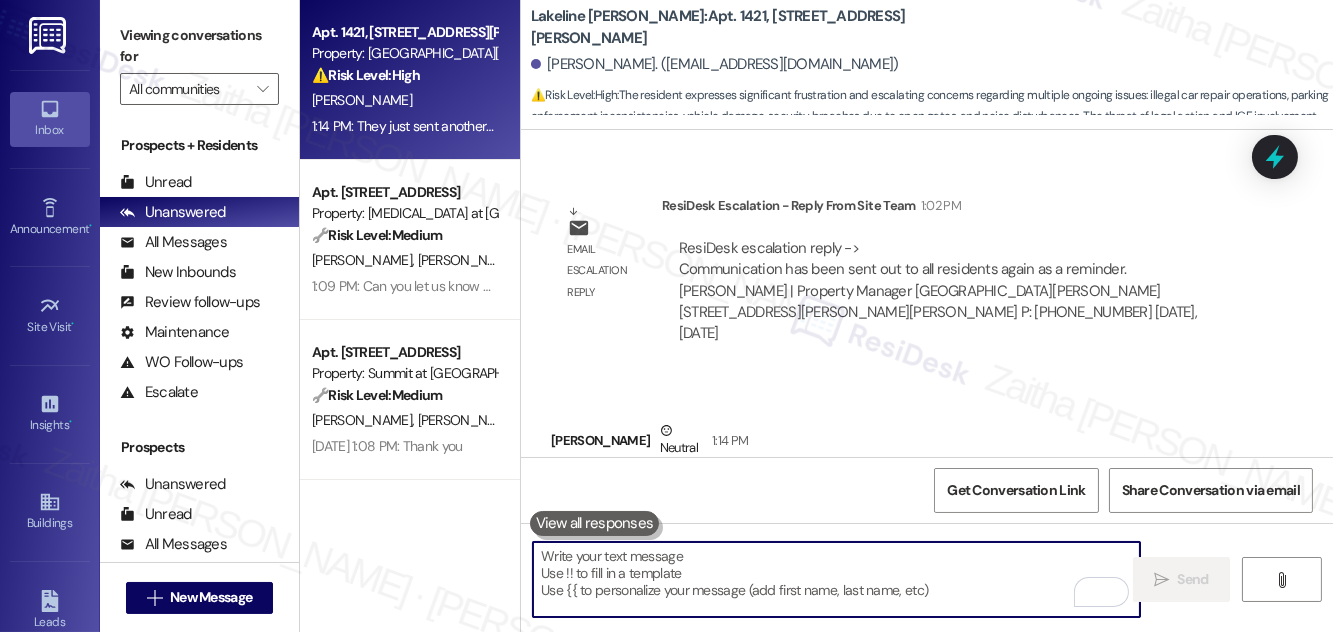 click at bounding box center [836, 579] 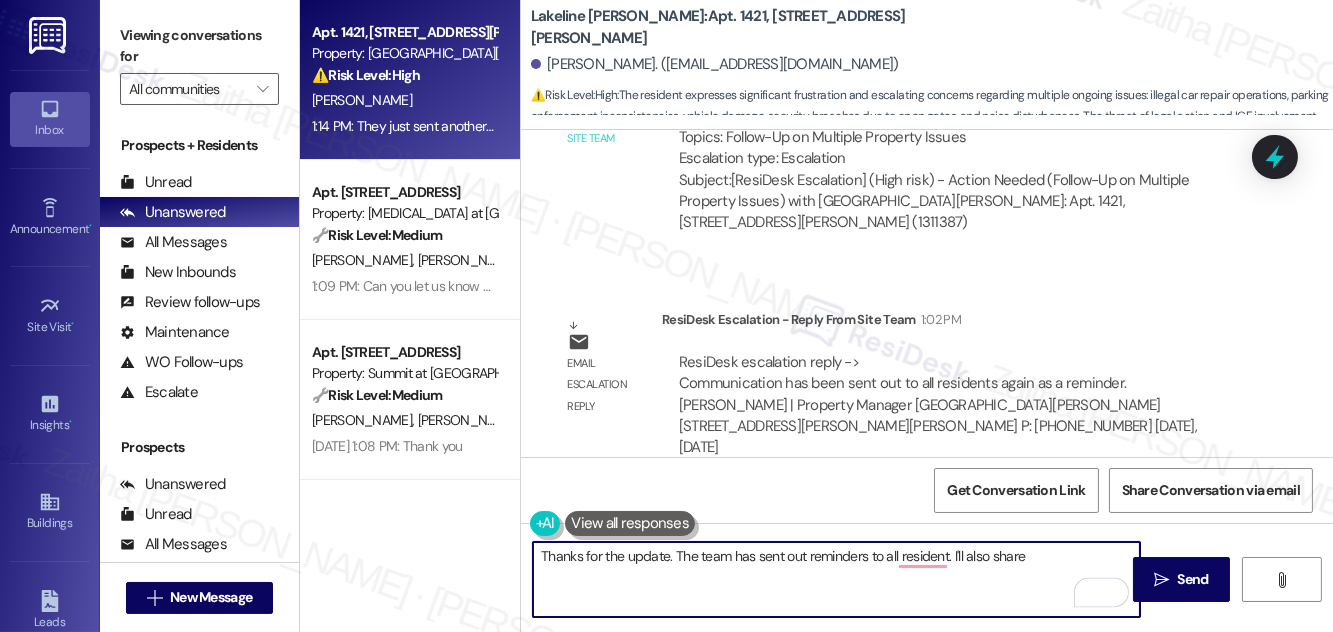 scroll, scrollTop: 5564, scrollLeft: 0, axis: vertical 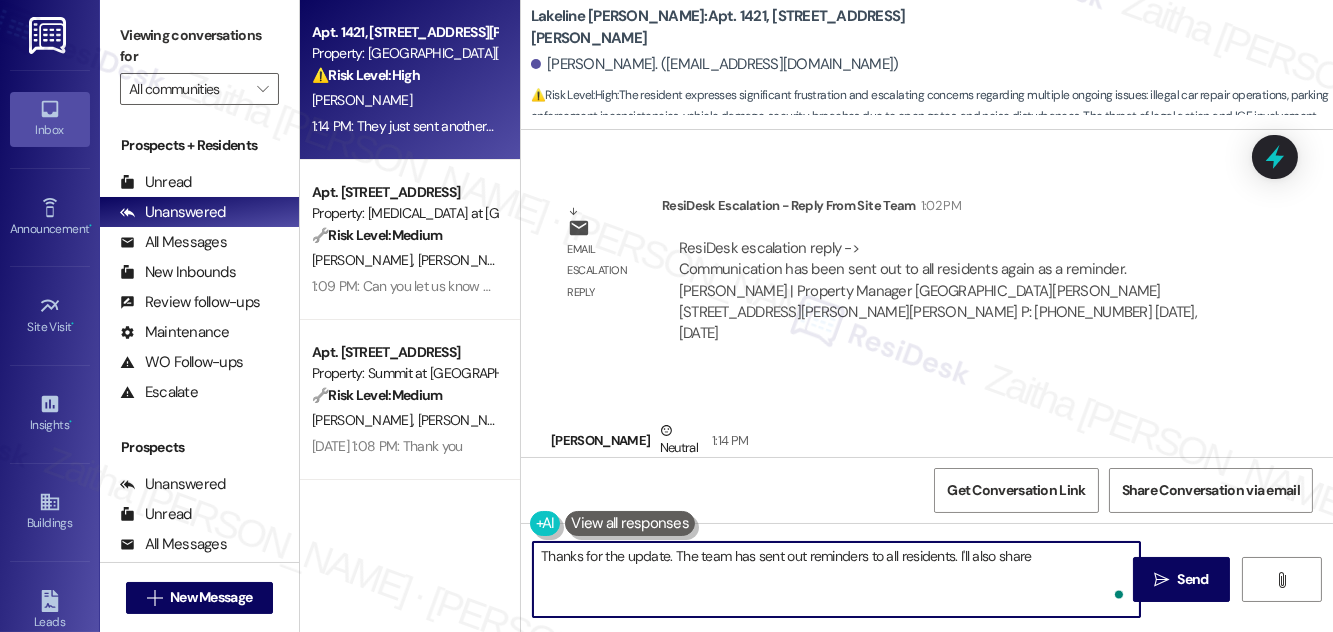 click on "Thanks for the update. The team has sent out reminders to all residents. I'll also share" at bounding box center (836, 579) 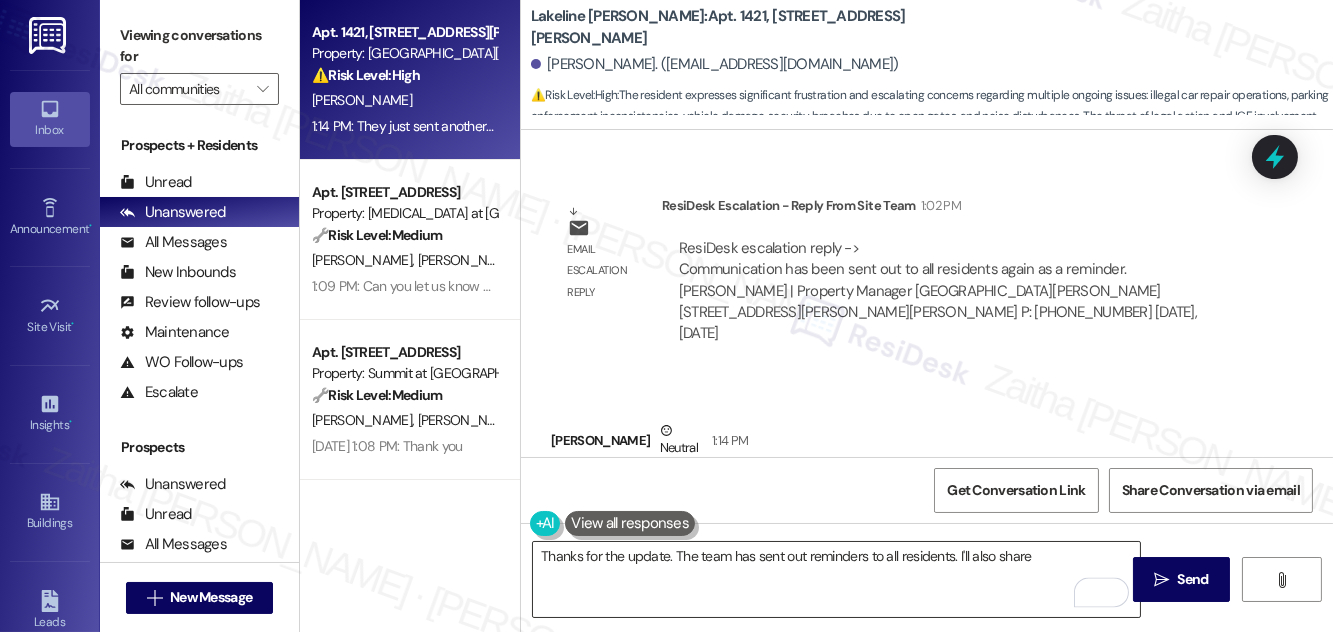 click on "Thanks for the update. The team has sent out reminders to all residents. I'll also share" at bounding box center [836, 579] 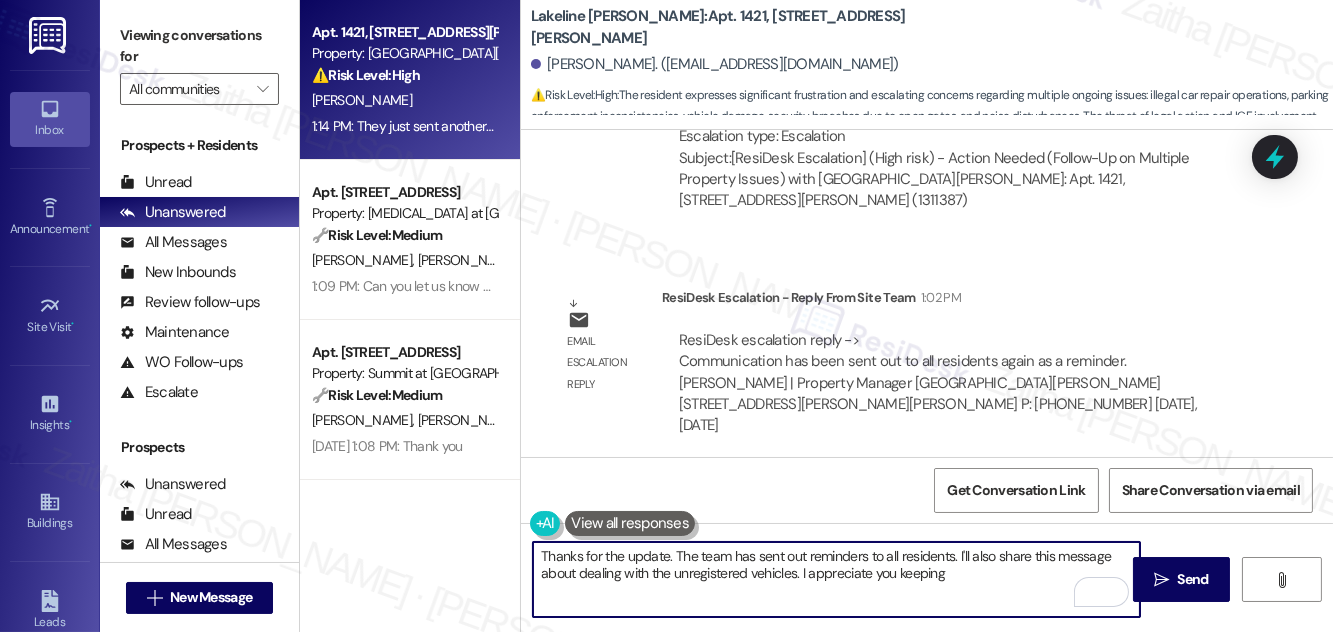 scroll, scrollTop: 5564, scrollLeft: 0, axis: vertical 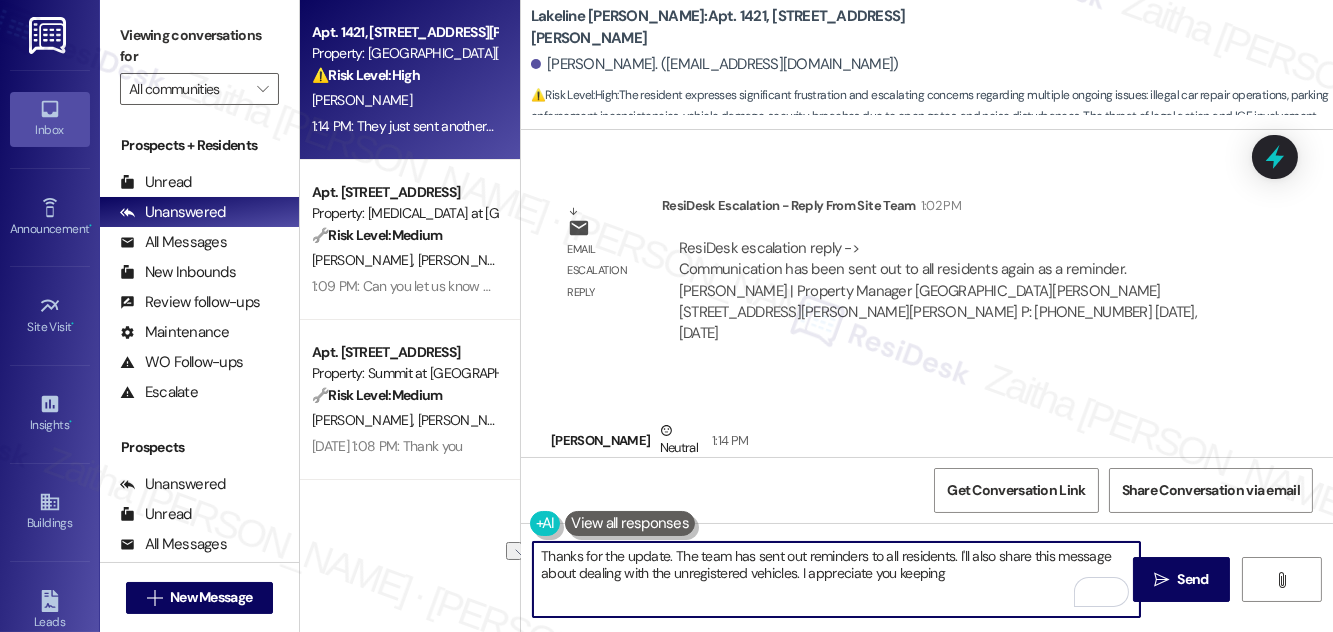 drag, startPoint x: 805, startPoint y: 572, endPoint x: 968, endPoint y: 567, distance: 163.07668 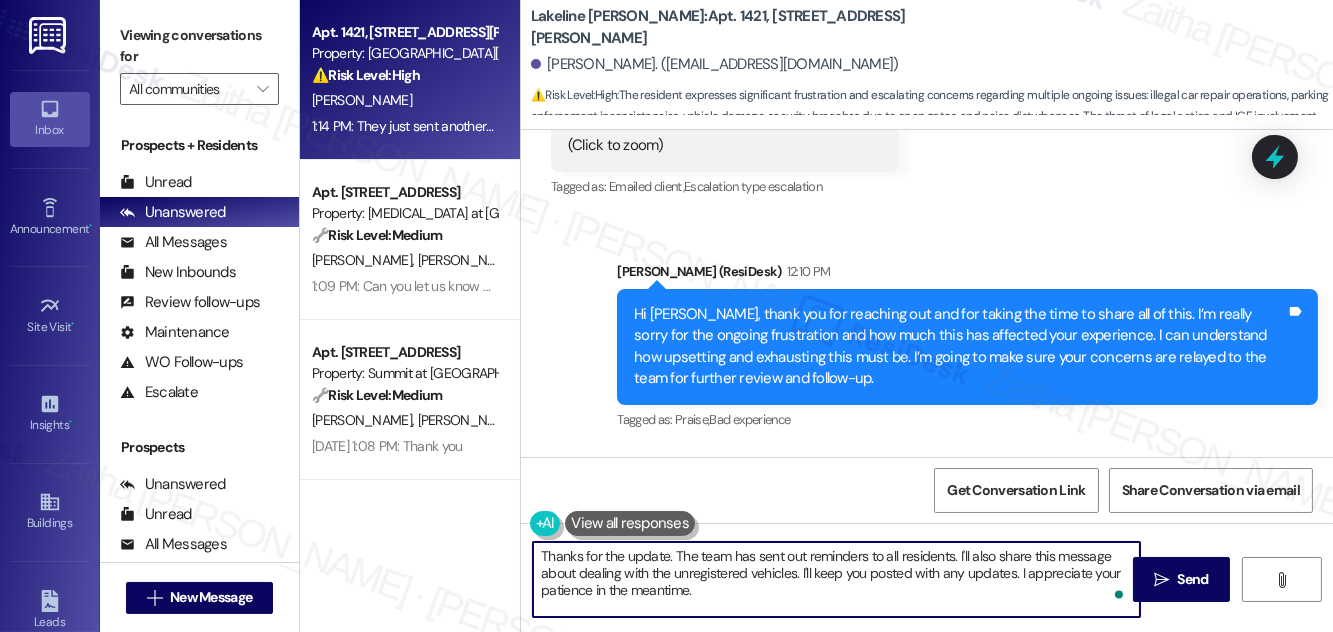 scroll, scrollTop: 5018, scrollLeft: 0, axis: vertical 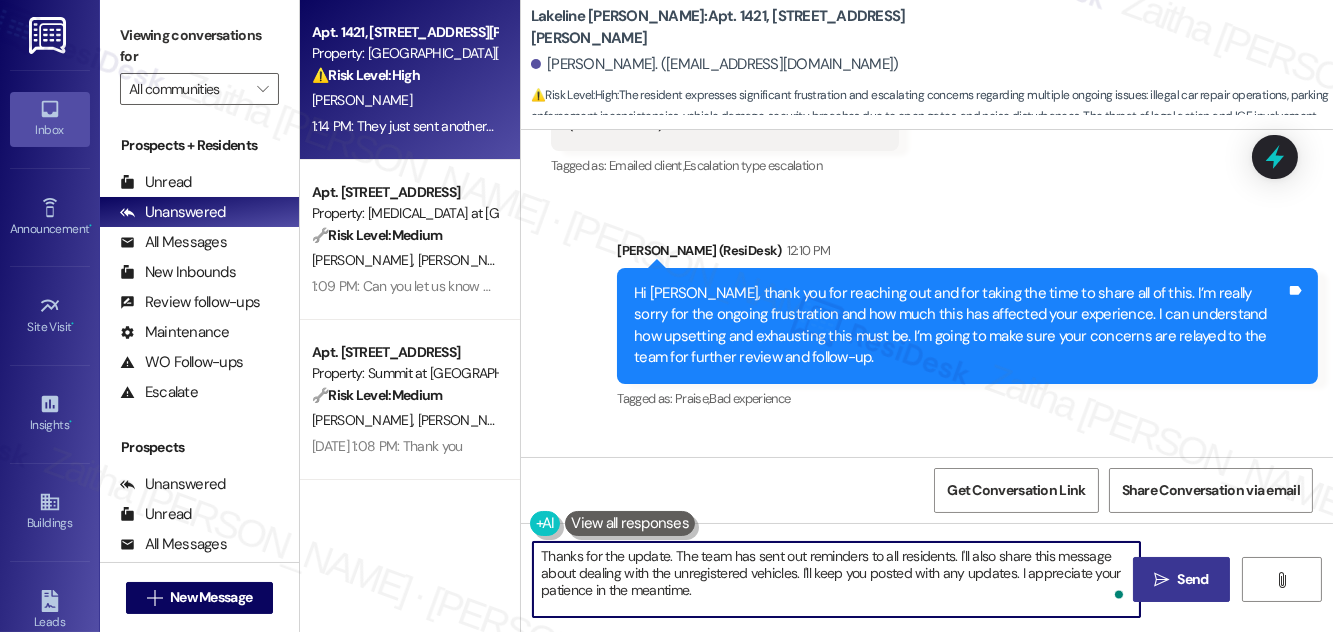 type on "Thanks for the update. The team has sent out reminders to all residents. I'll also share this message about dealing with the unregistered vehicles. I'll keep you posted with any updates. I appreciate your patience in the meantime." 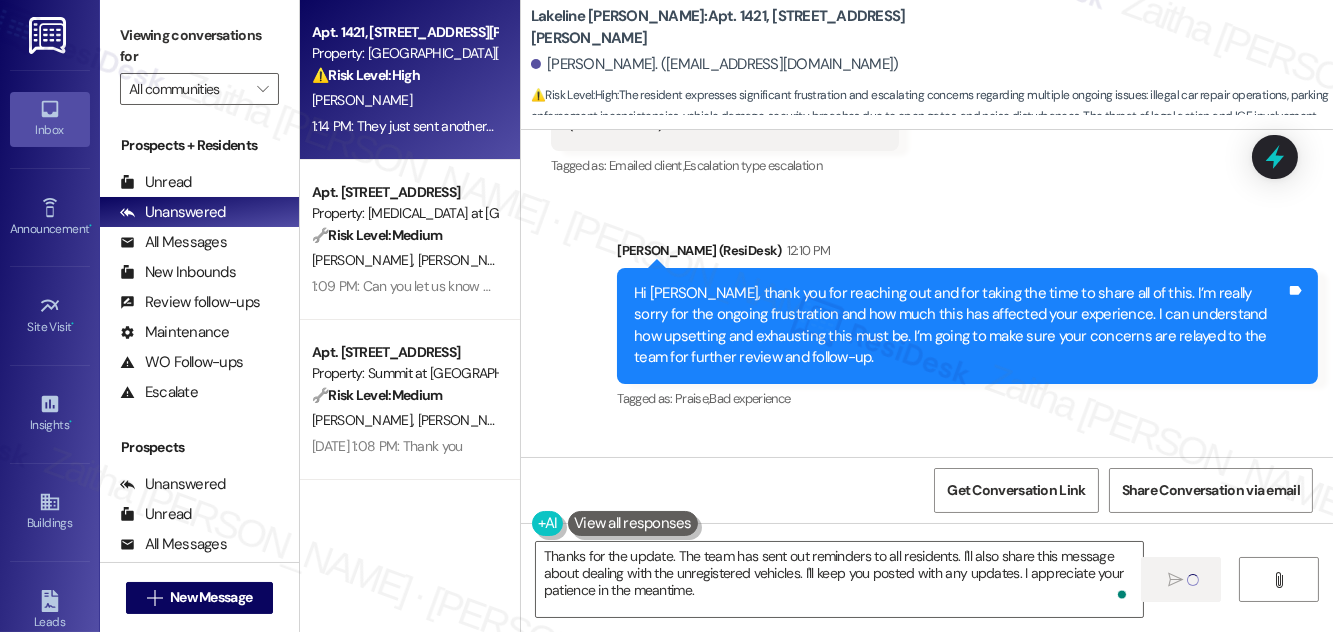 type 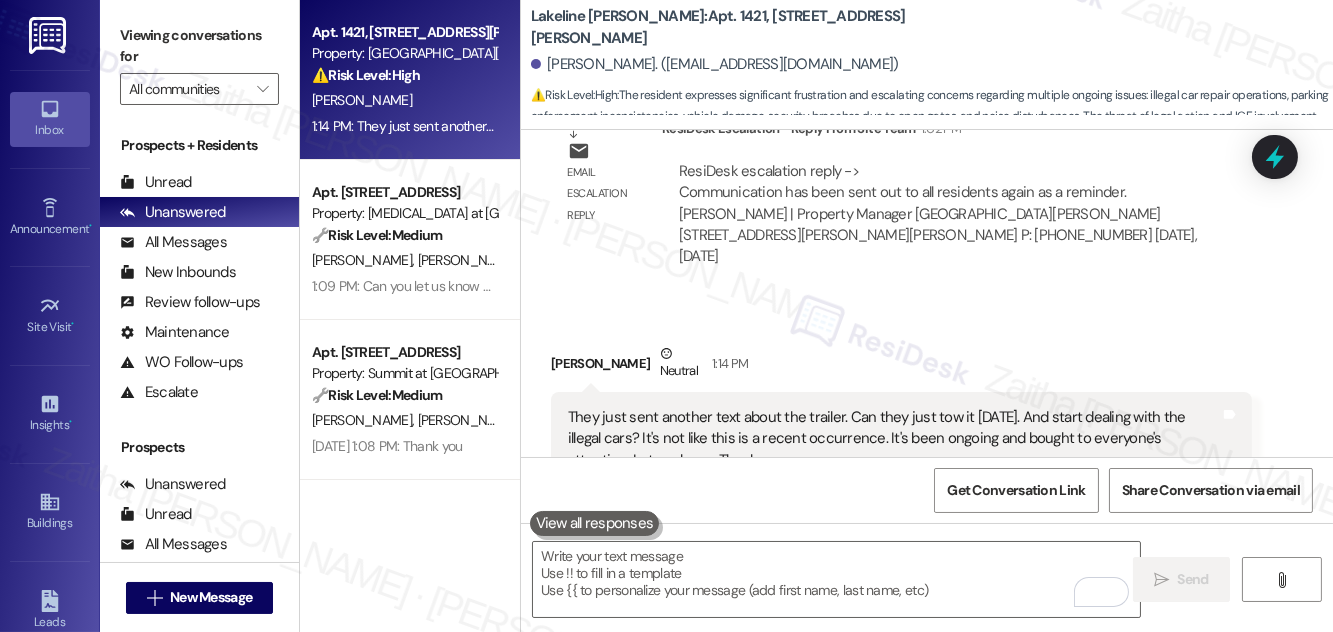 scroll, scrollTop: 5563, scrollLeft: 0, axis: vertical 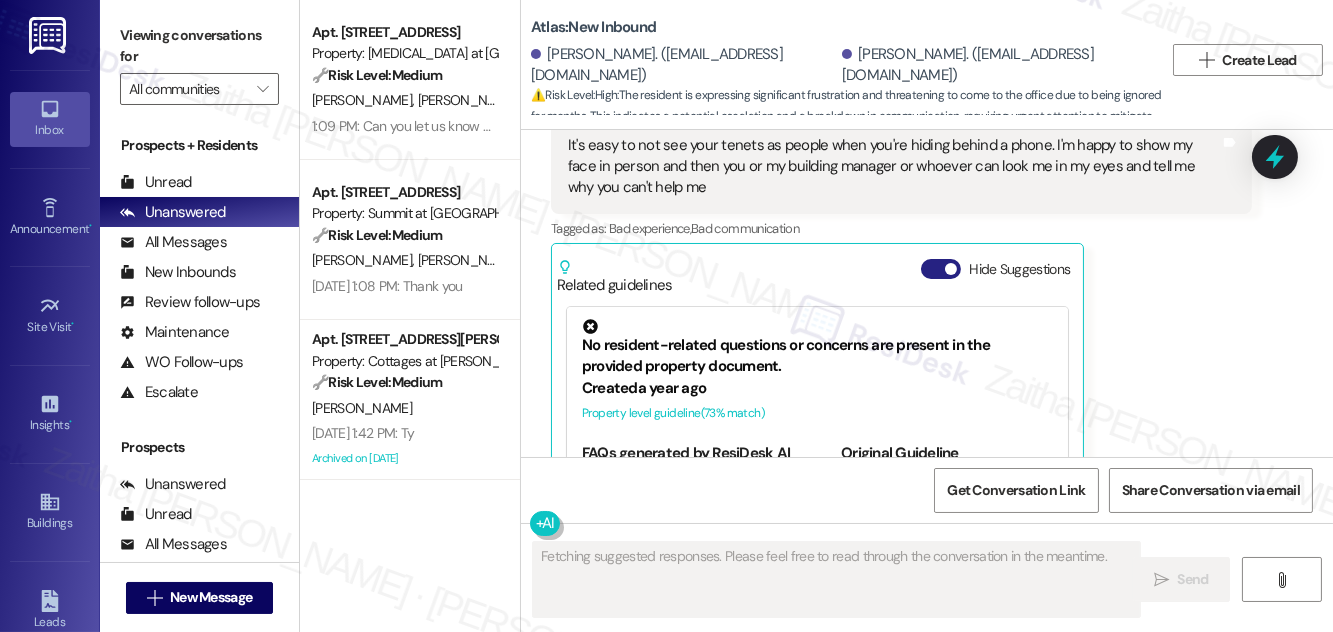 click on "Hide Suggestions" at bounding box center [941, 269] 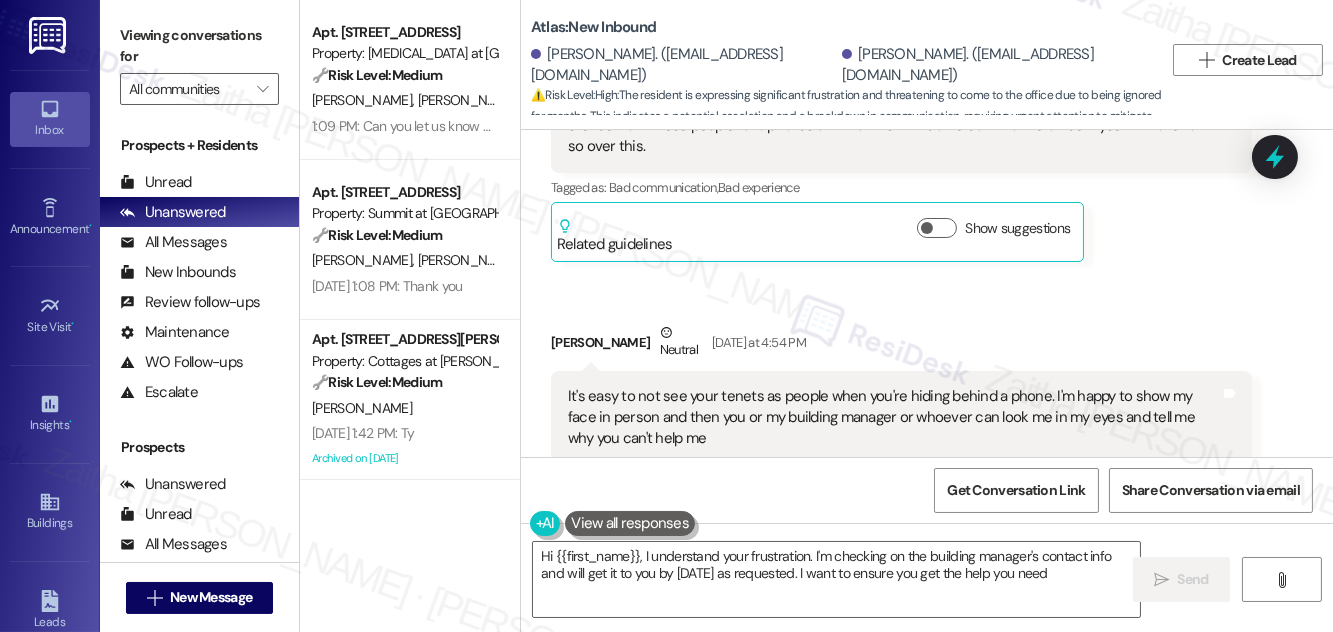 type on "Hi {{first_name}}, I understand your frustration. I'm checking on the building manager's contact info and will get it to you by Wednesday as requested. I want to ensure you get the help you need." 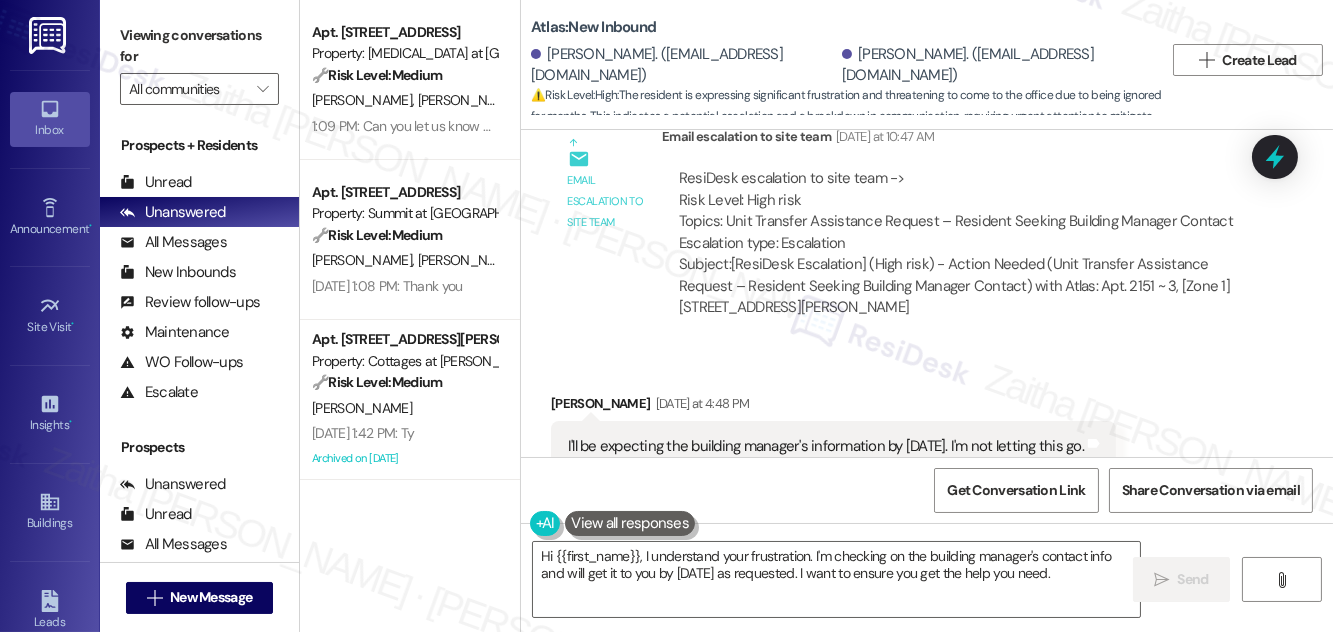 scroll, scrollTop: 12525, scrollLeft: 0, axis: vertical 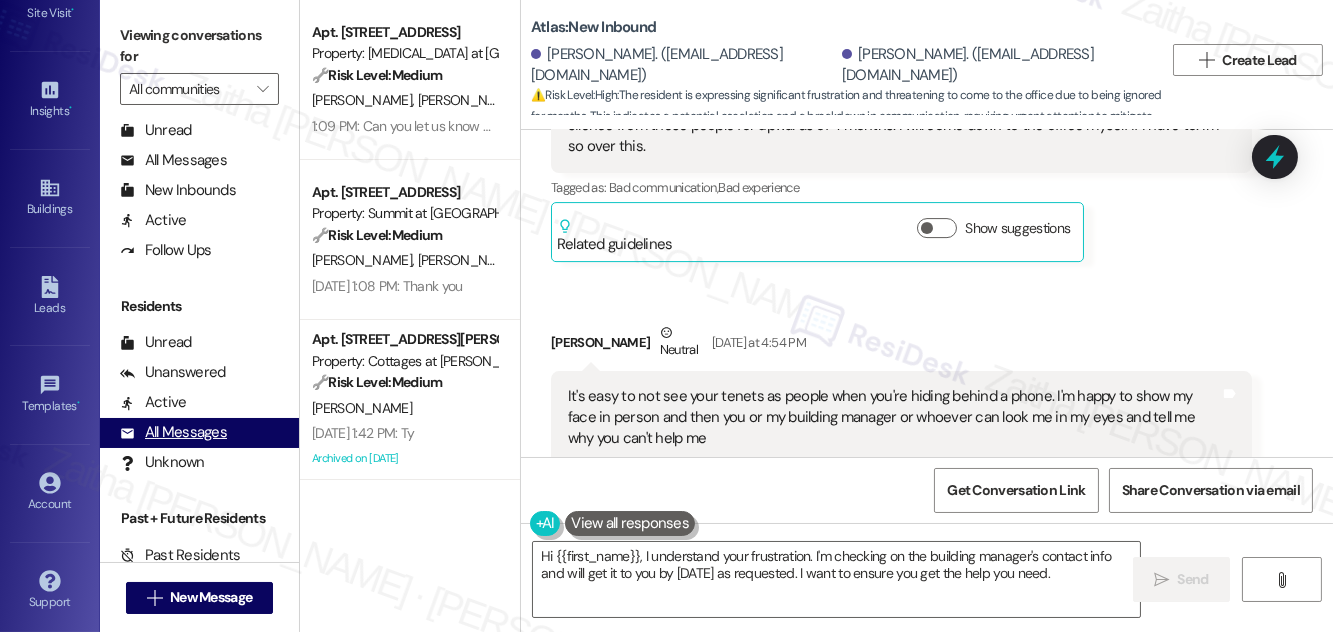 click on "All Messages" at bounding box center [173, 432] 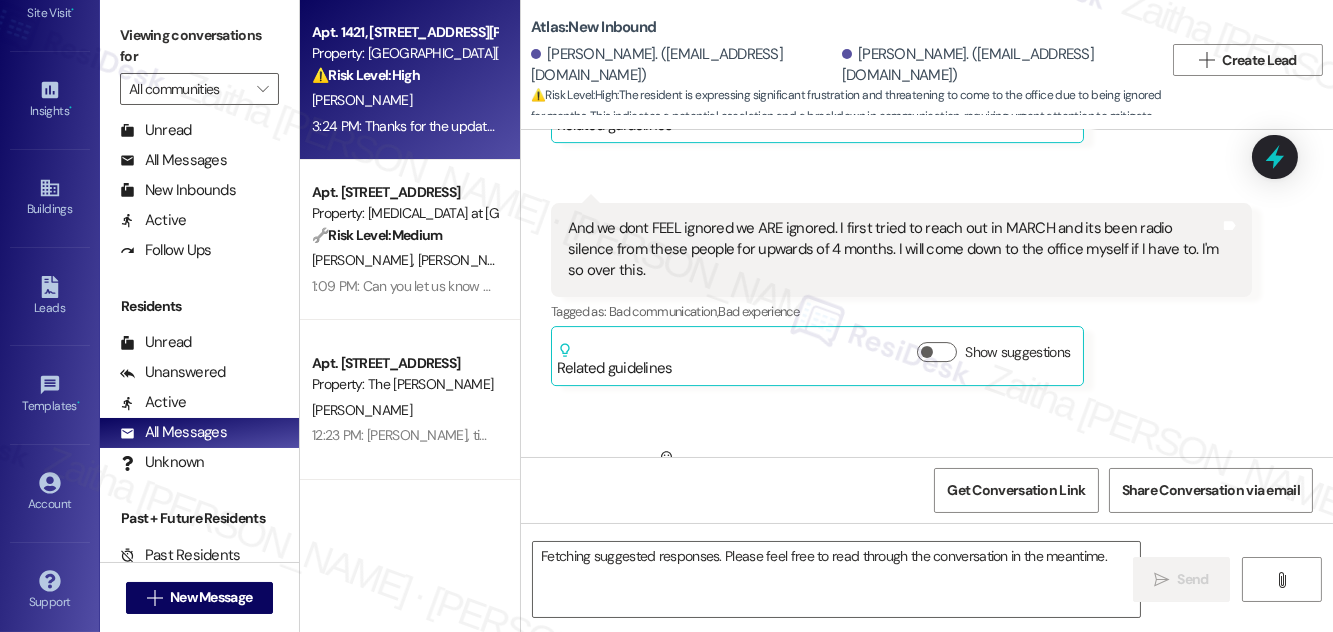 click on "[PERSON_NAME]" at bounding box center [404, 100] 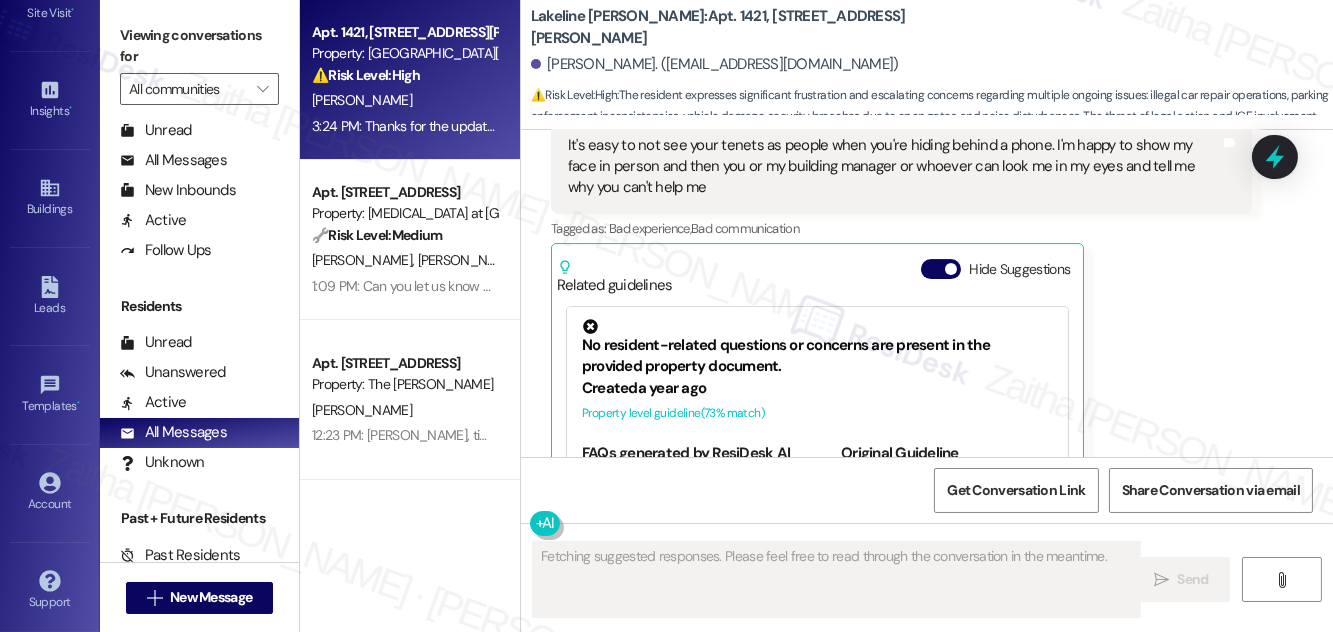 scroll, scrollTop: 5776, scrollLeft: 0, axis: vertical 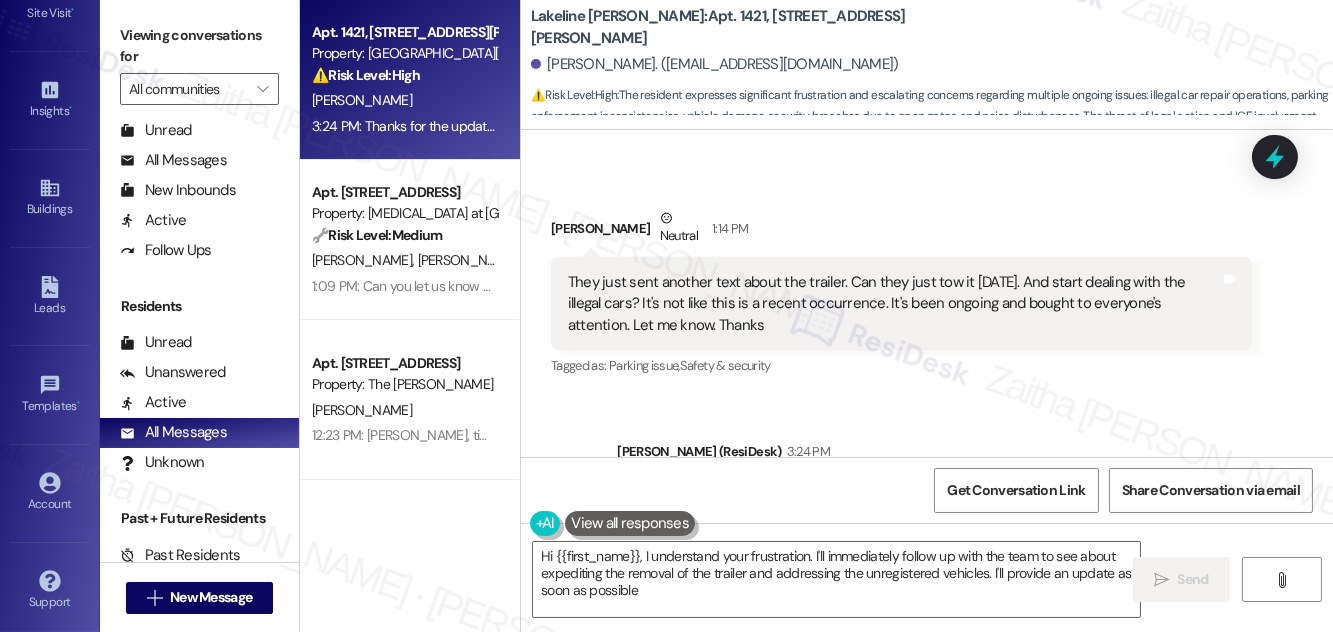 type on "Hi {{first_name}}, I understand your frustration. I'll immediately follow up with the team to see about expediting the removal of the trailer and addressing the unregistered vehicles. I'll provide an update as soon as possible." 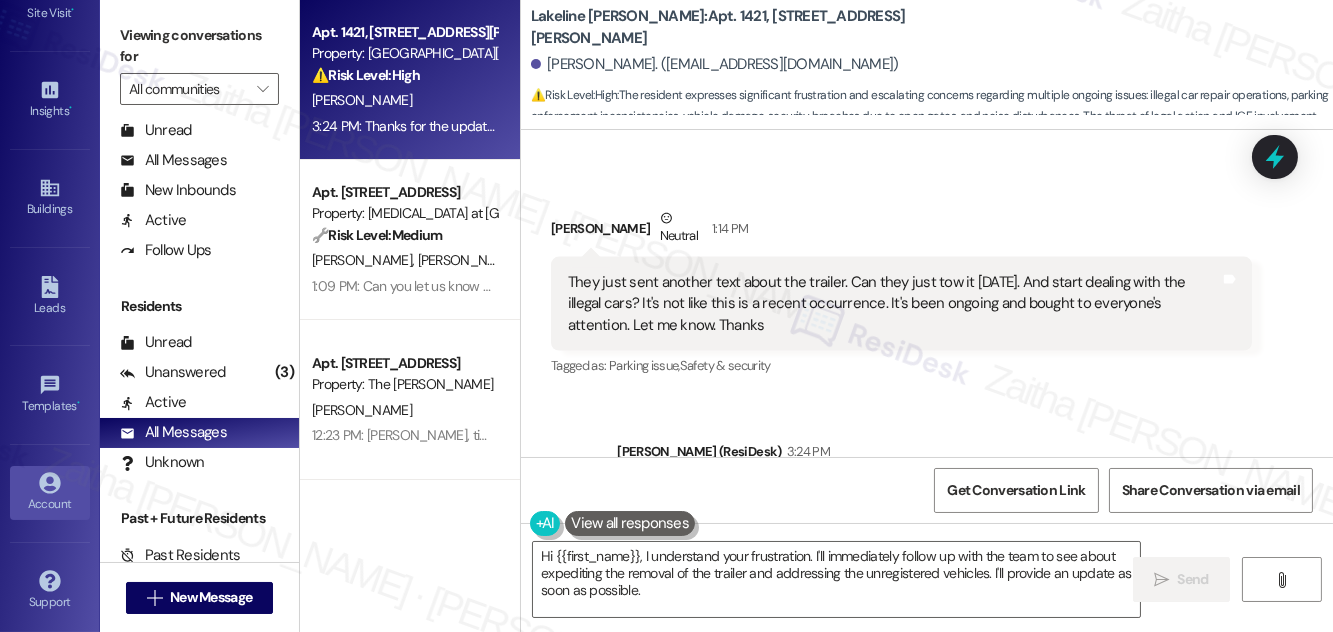 click on "Account" at bounding box center [50, 504] 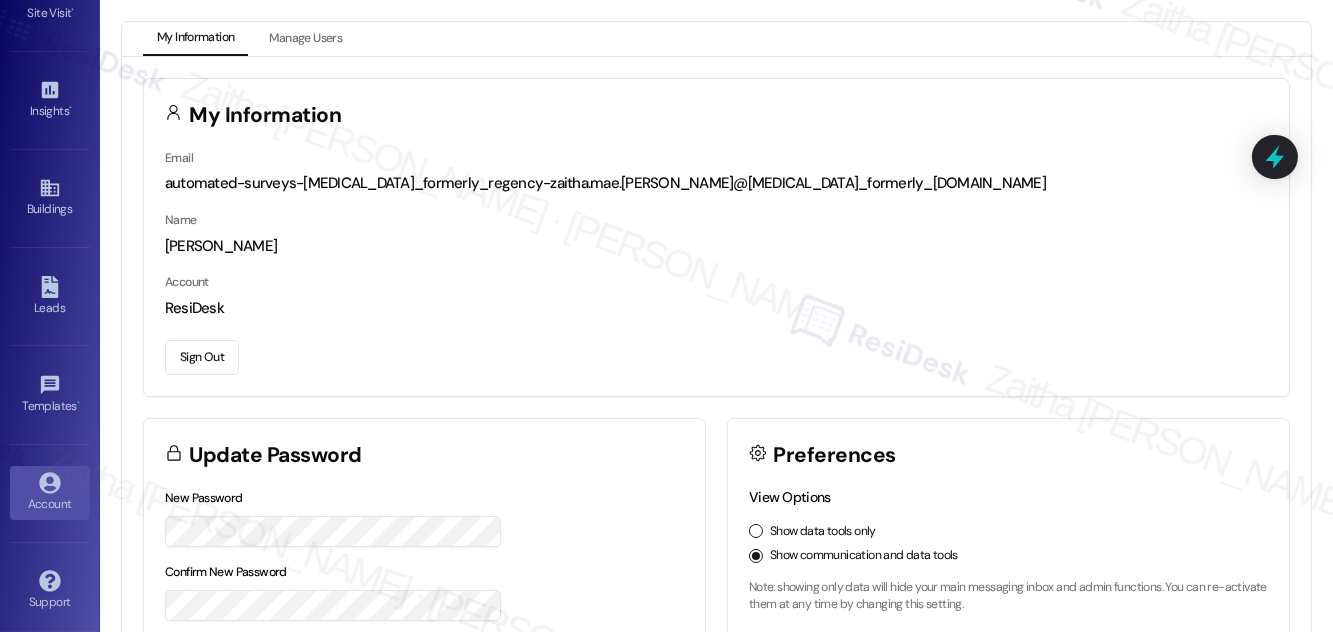 click on "Sign Out" at bounding box center (202, 357) 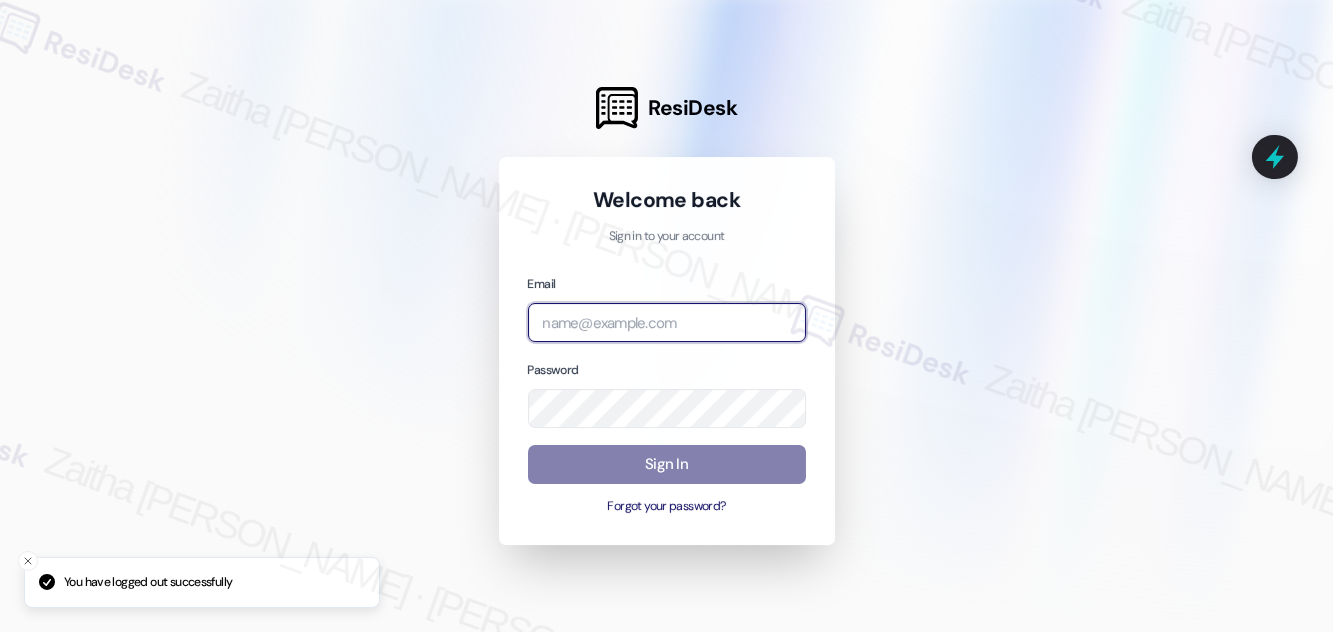 click at bounding box center [667, 322] 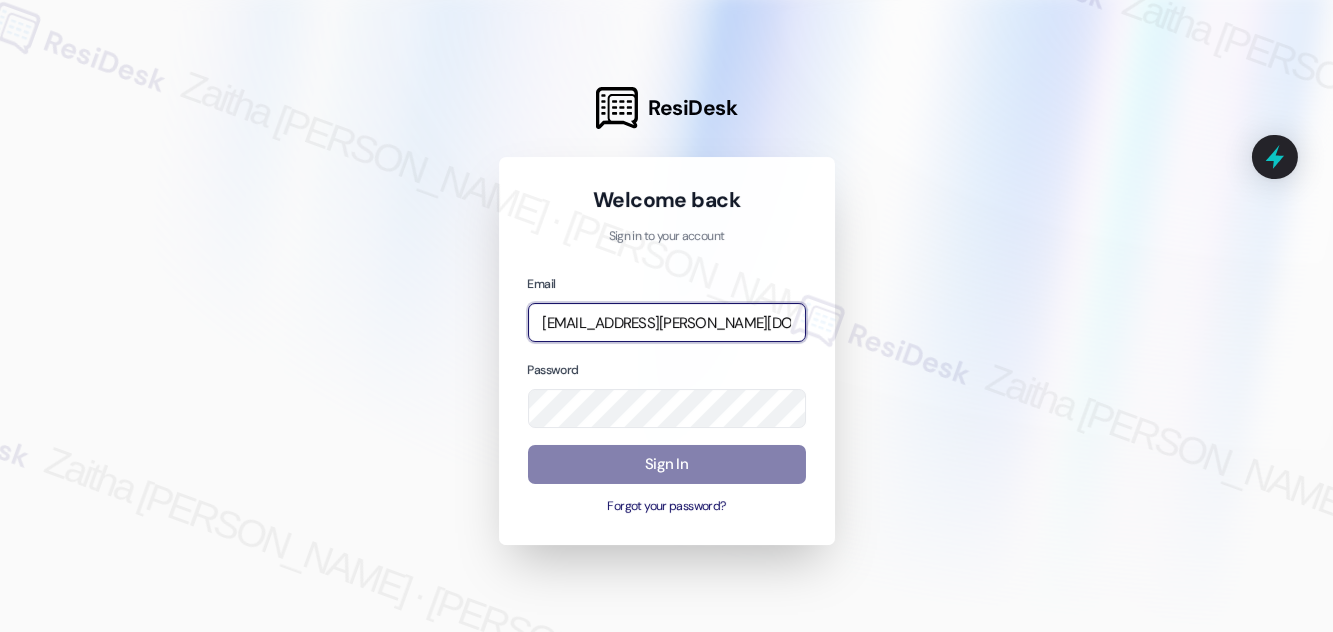 type on "automated-surveys-brickvine-zaitha.mae.garcia@brickvine.com" 